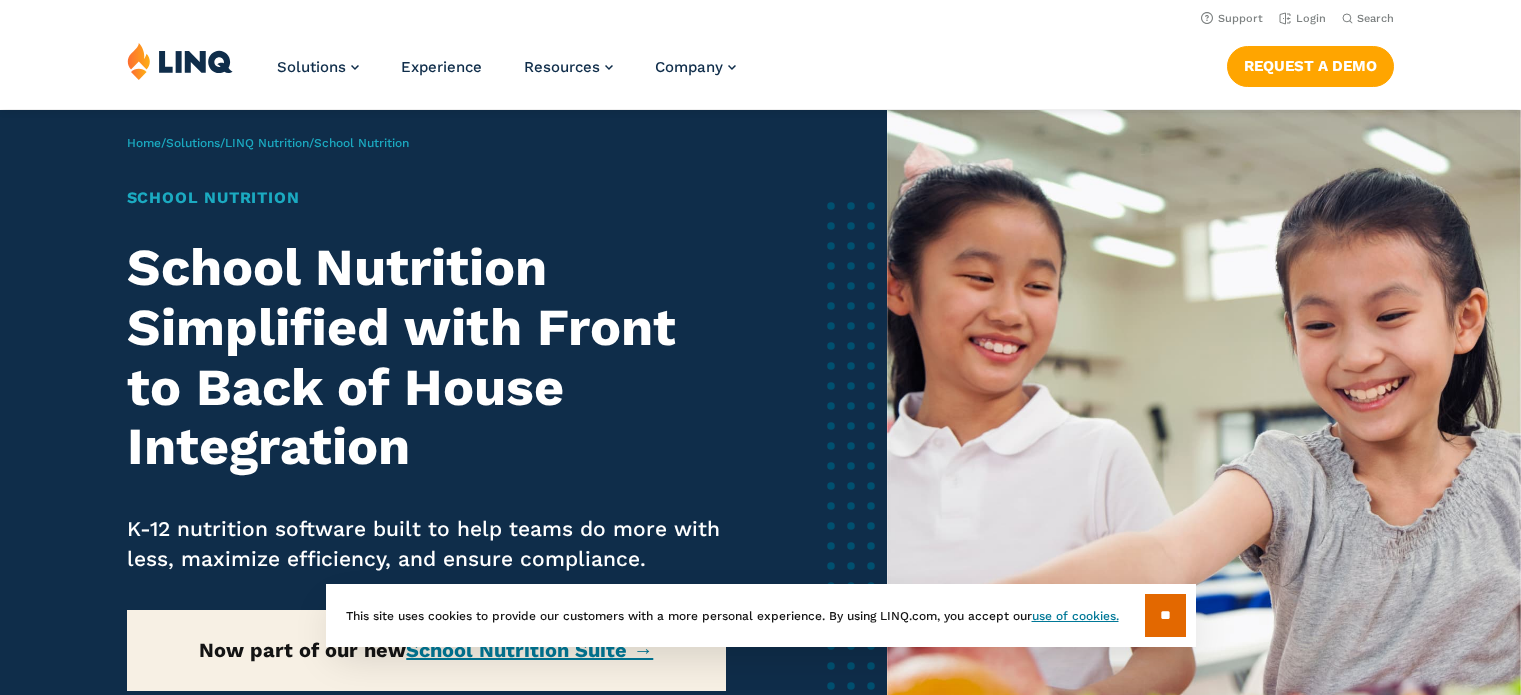 scroll, scrollTop: 0, scrollLeft: 0, axis: both 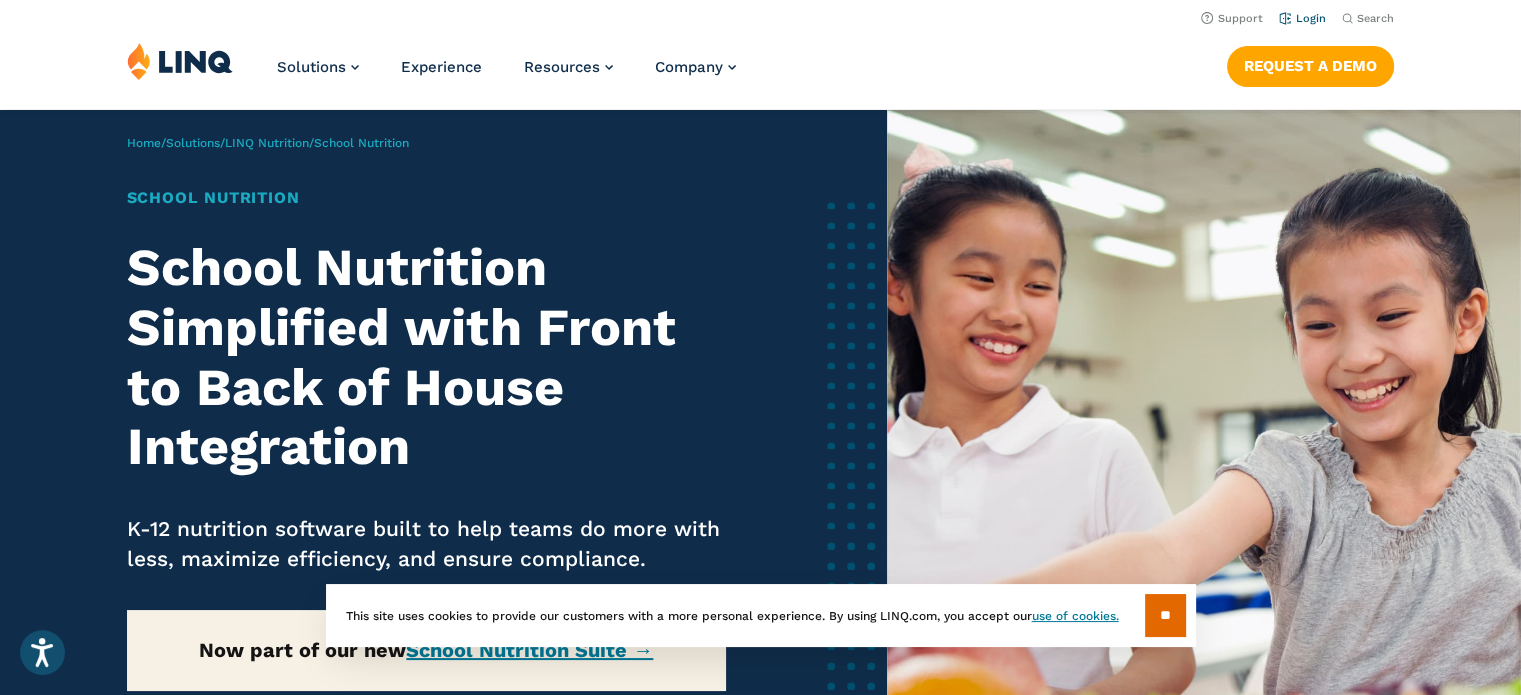 click on "Login" at bounding box center [1302, 18] 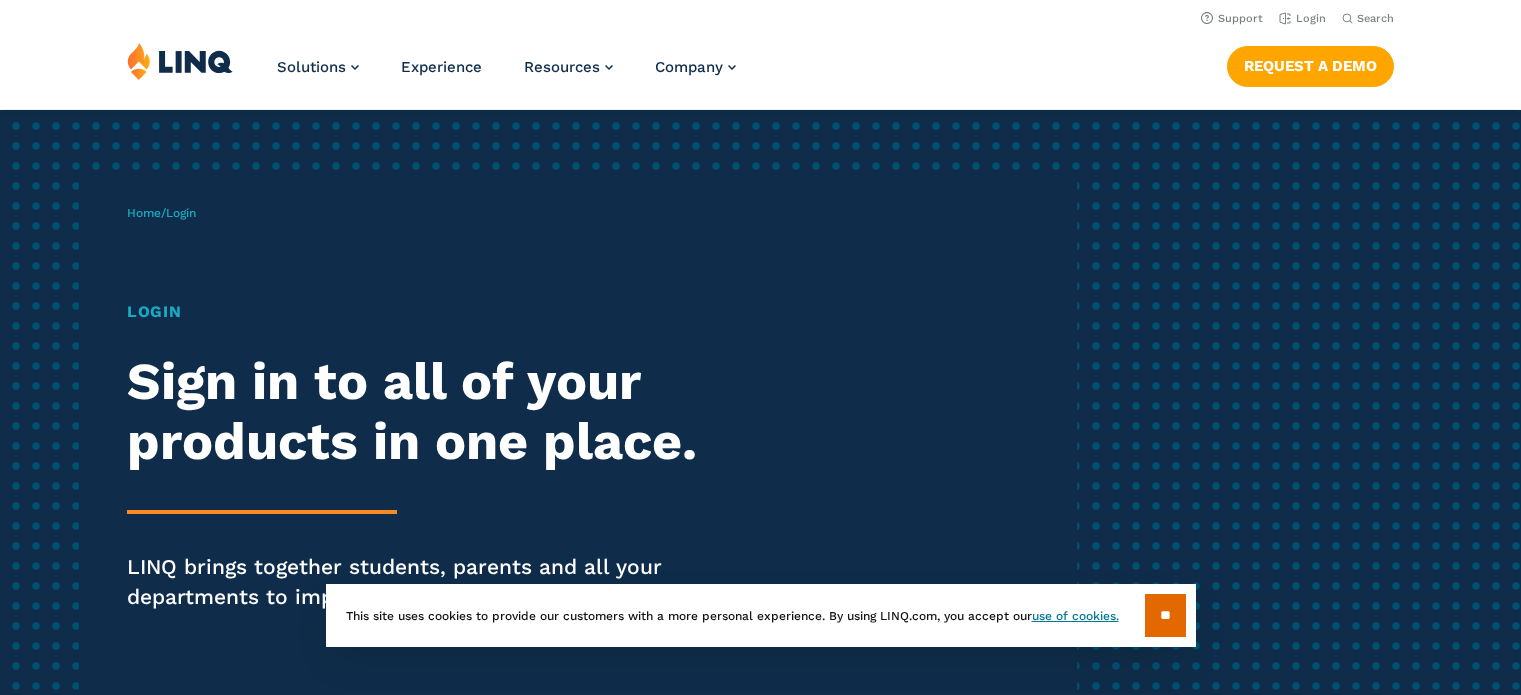 scroll, scrollTop: 0, scrollLeft: 0, axis: both 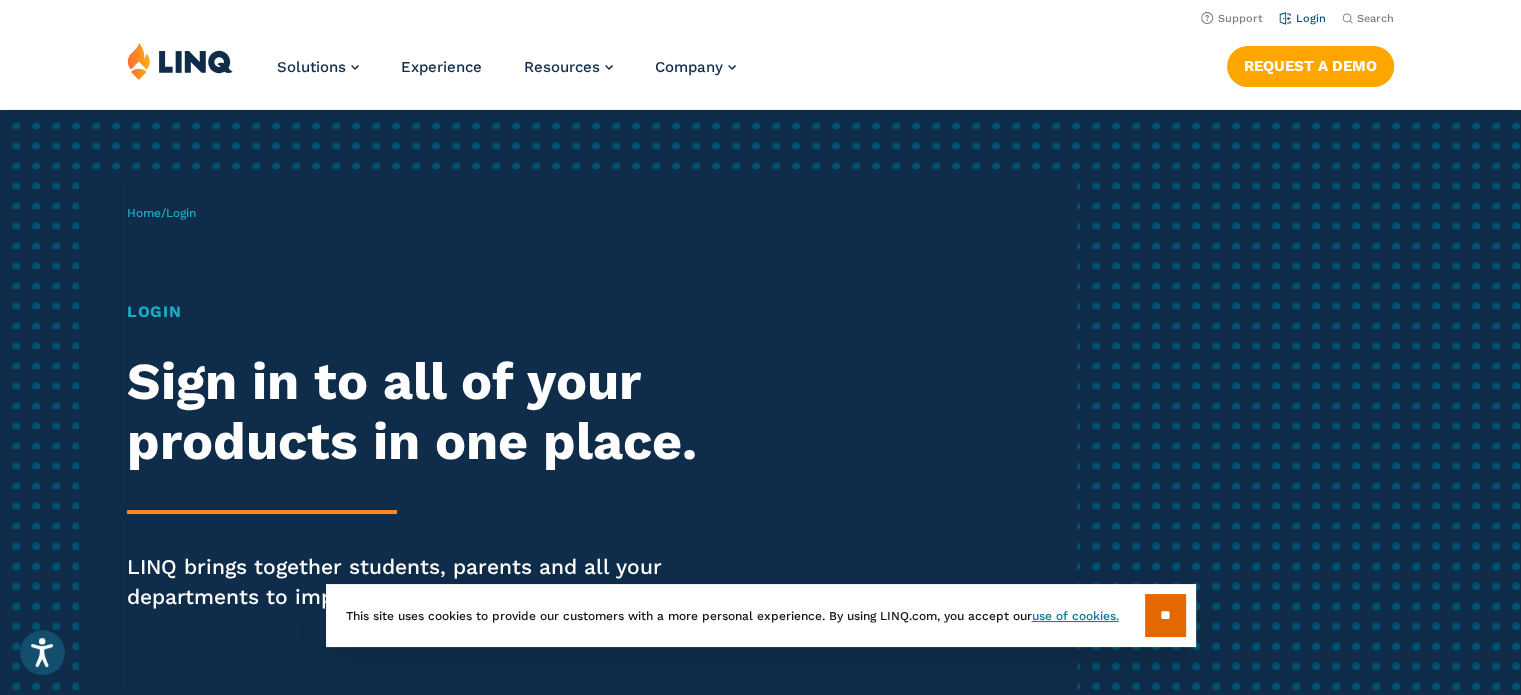 click on "Login" at bounding box center (1302, 18) 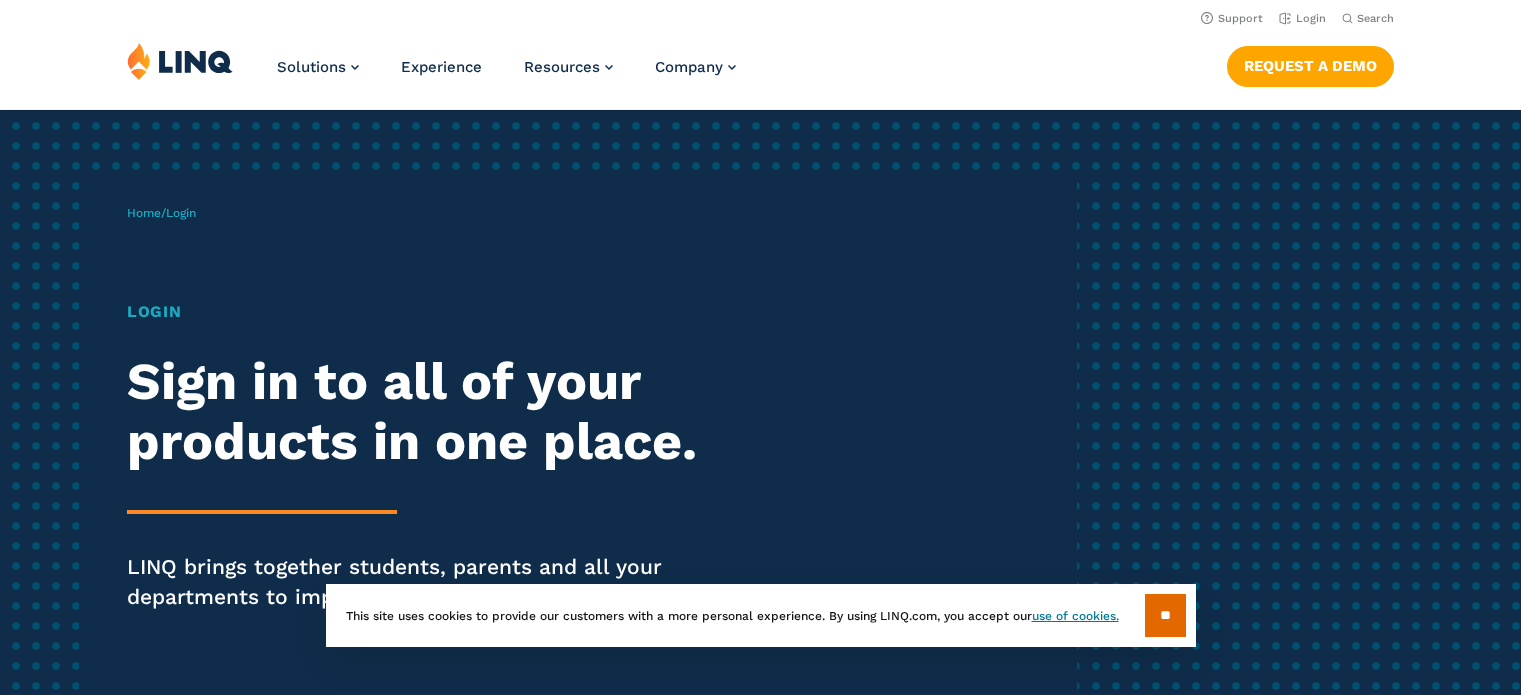 scroll, scrollTop: 0, scrollLeft: 0, axis: both 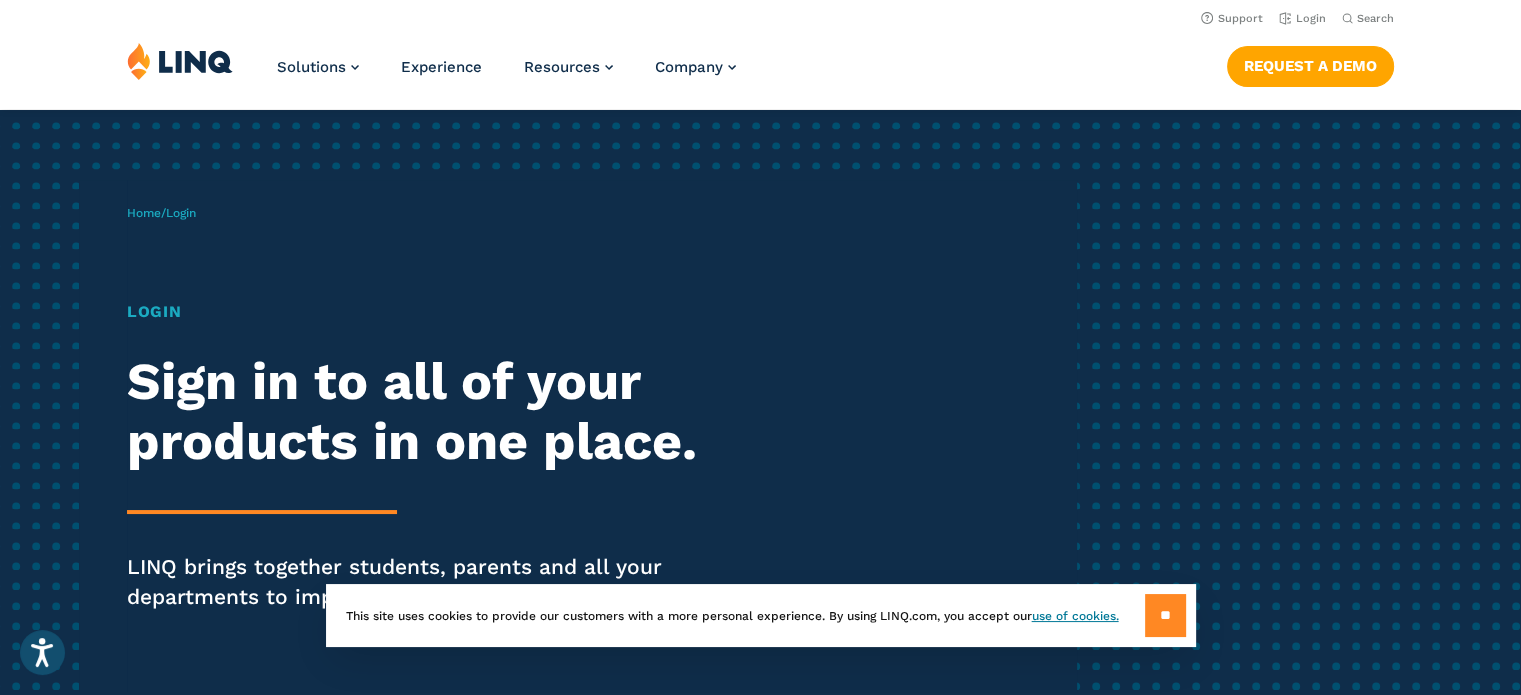 click on "**" at bounding box center [1165, 615] 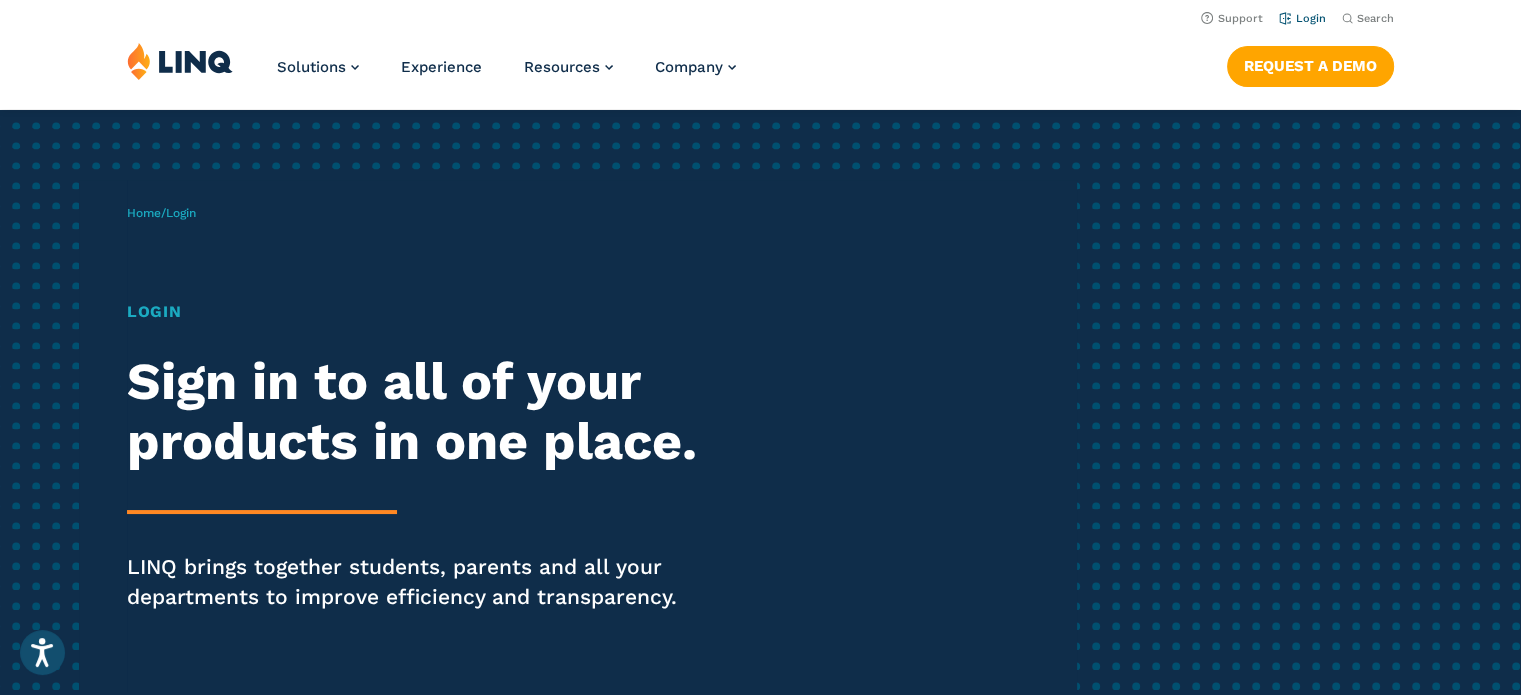click on "Login" at bounding box center [1302, 18] 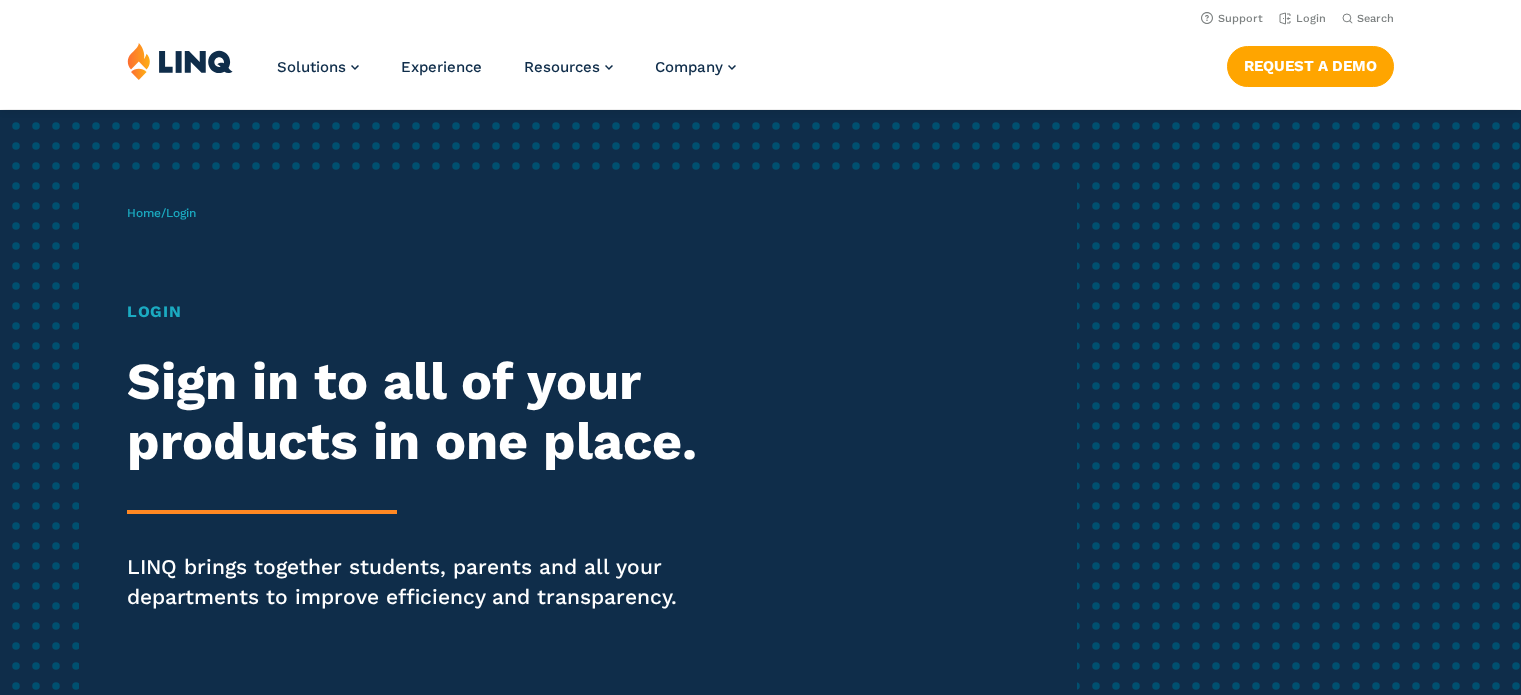 scroll, scrollTop: 0, scrollLeft: 0, axis: both 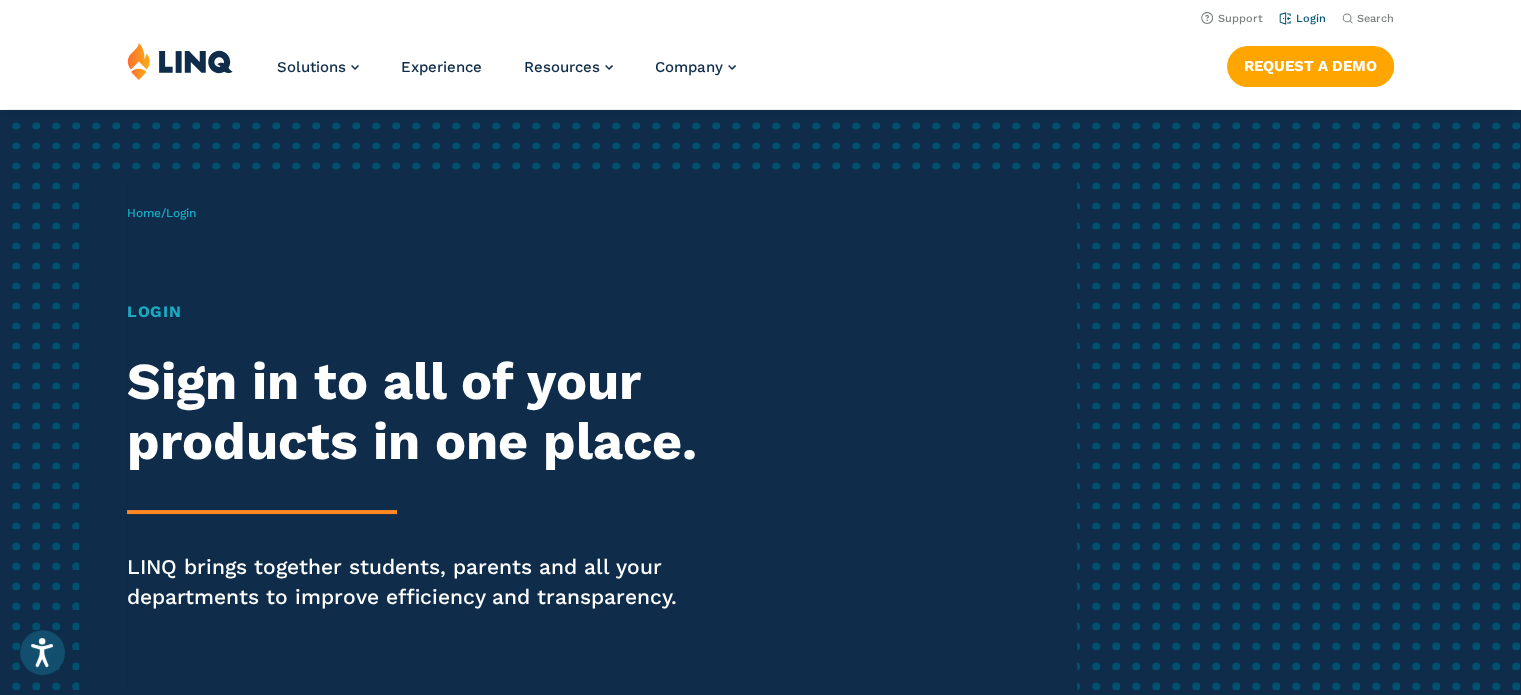click on "Login" at bounding box center [1302, 18] 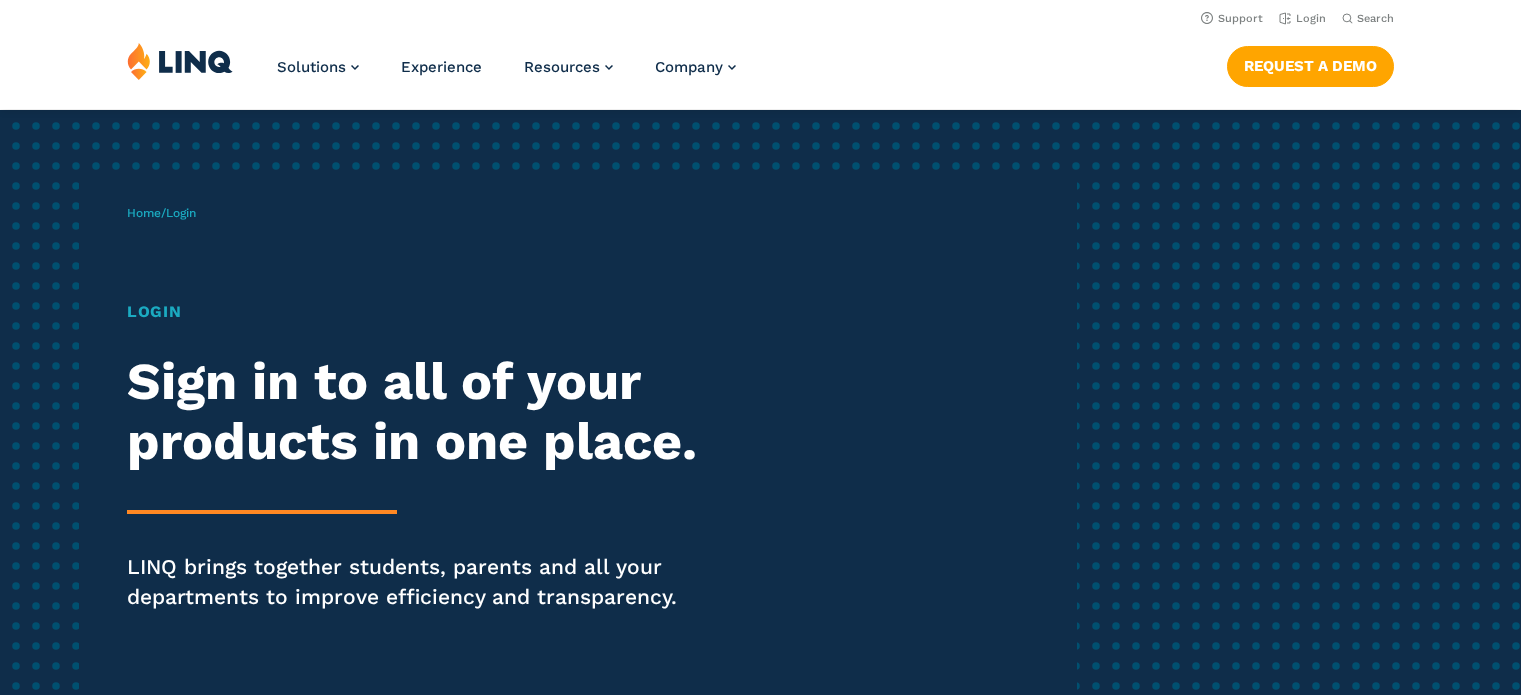 scroll, scrollTop: 0, scrollLeft: 0, axis: both 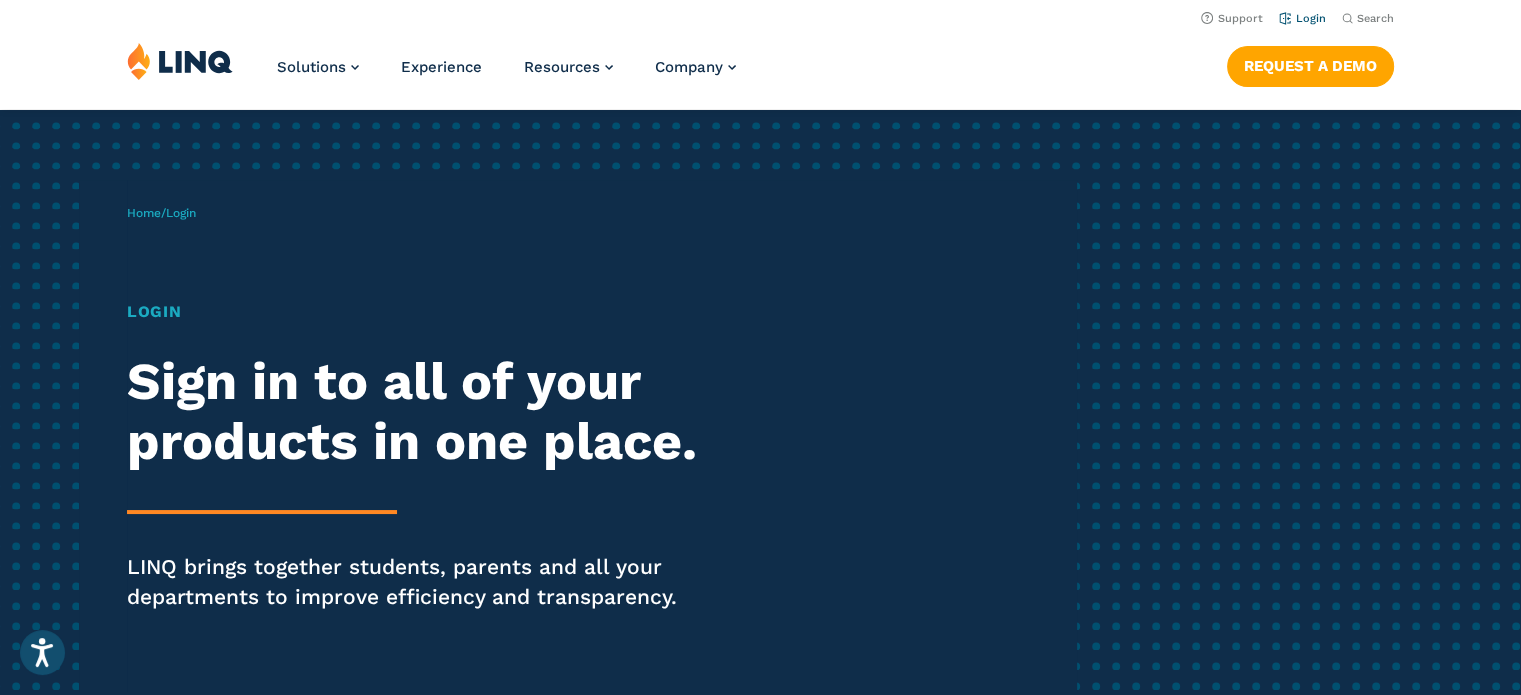 click on "Login" at bounding box center (1302, 18) 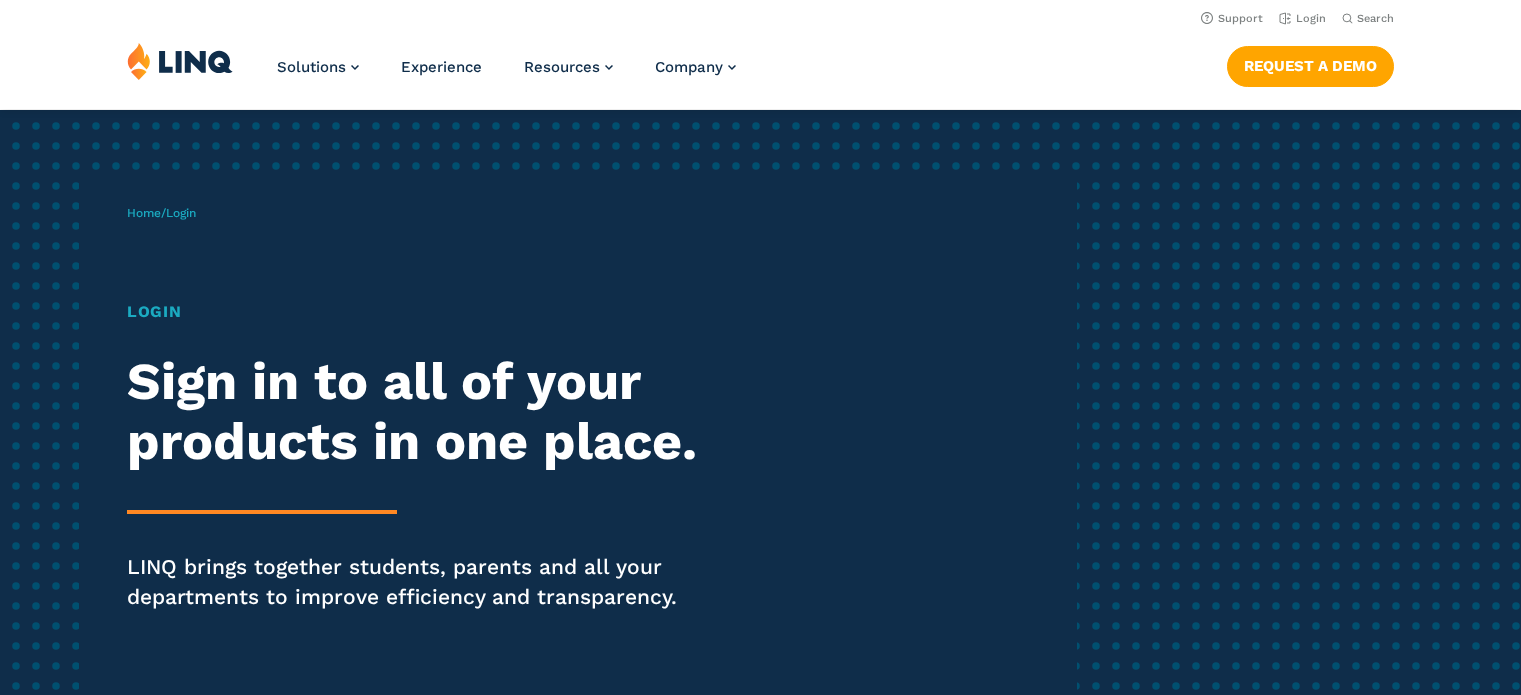 scroll, scrollTop: 0, scrollLeft: 0, axis: both 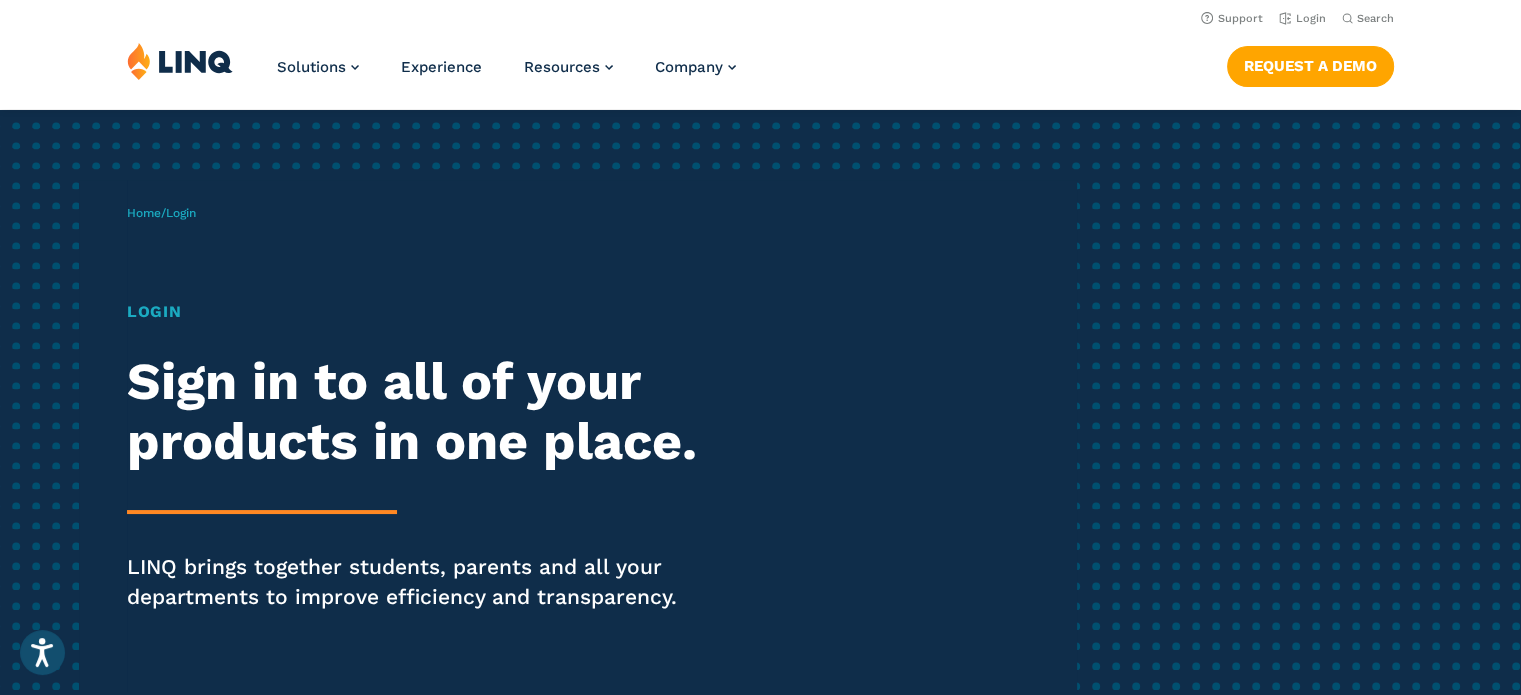 drag, startPoint x: 1123, startPoint y: 75, endPoint x: 1053, endPoint y: 30, distance: 83.21658 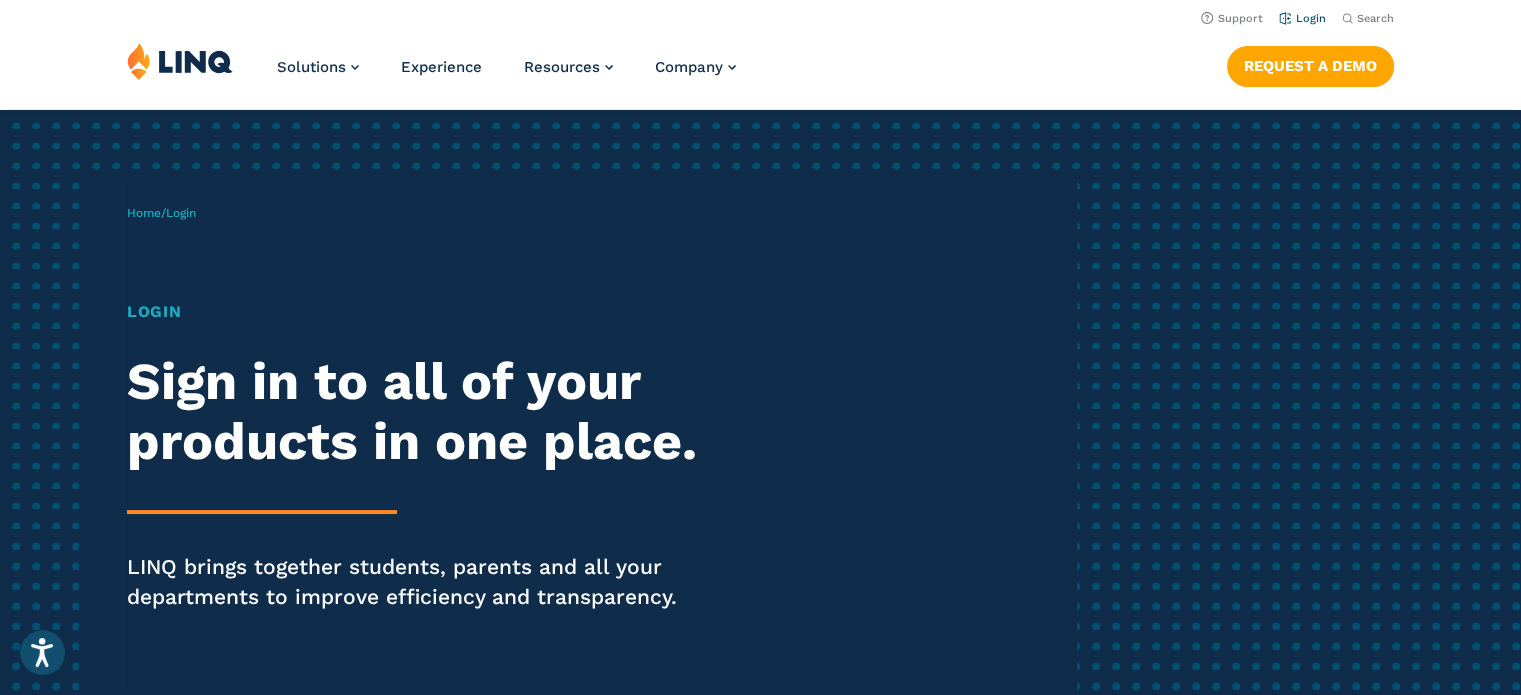 click on "Login" at bounding box center (1302, 18) 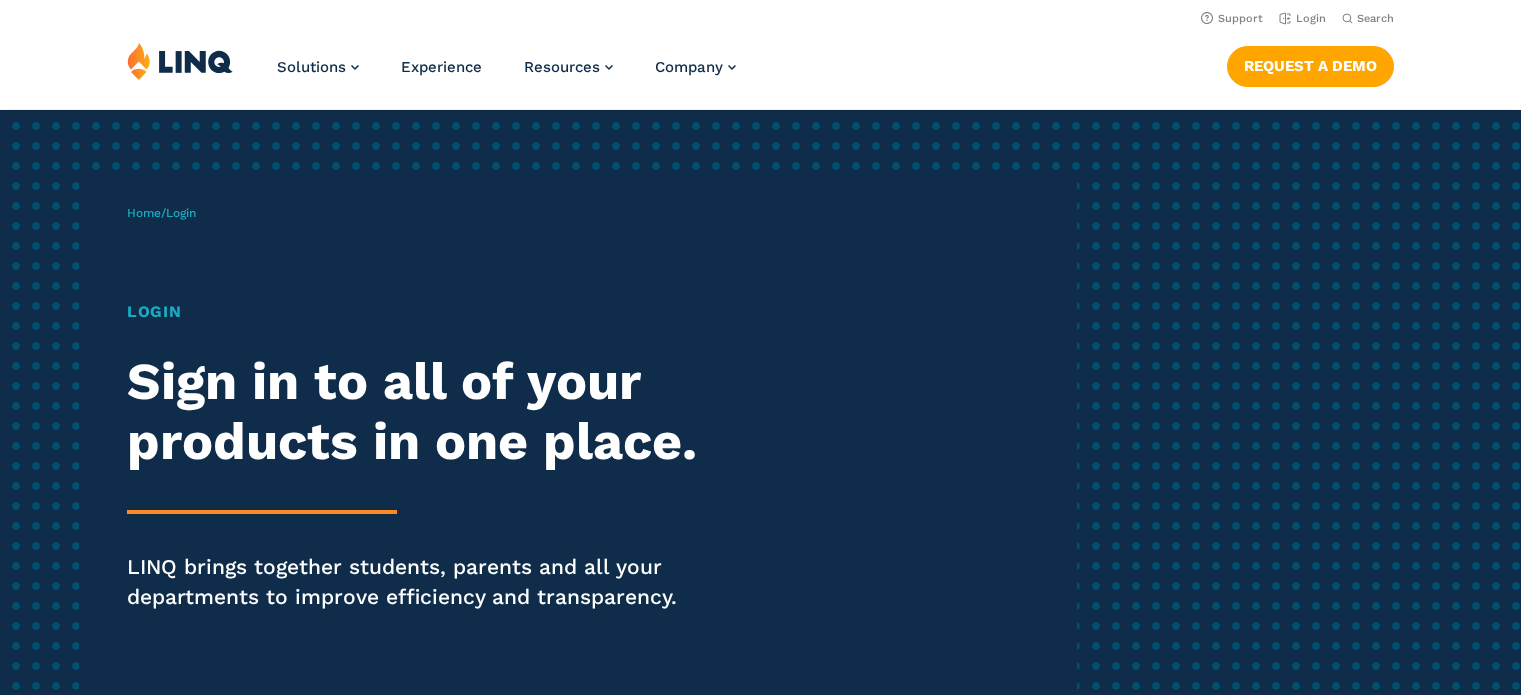 scroll, scrollTop: 0, scrollLeft: 0, axis: both 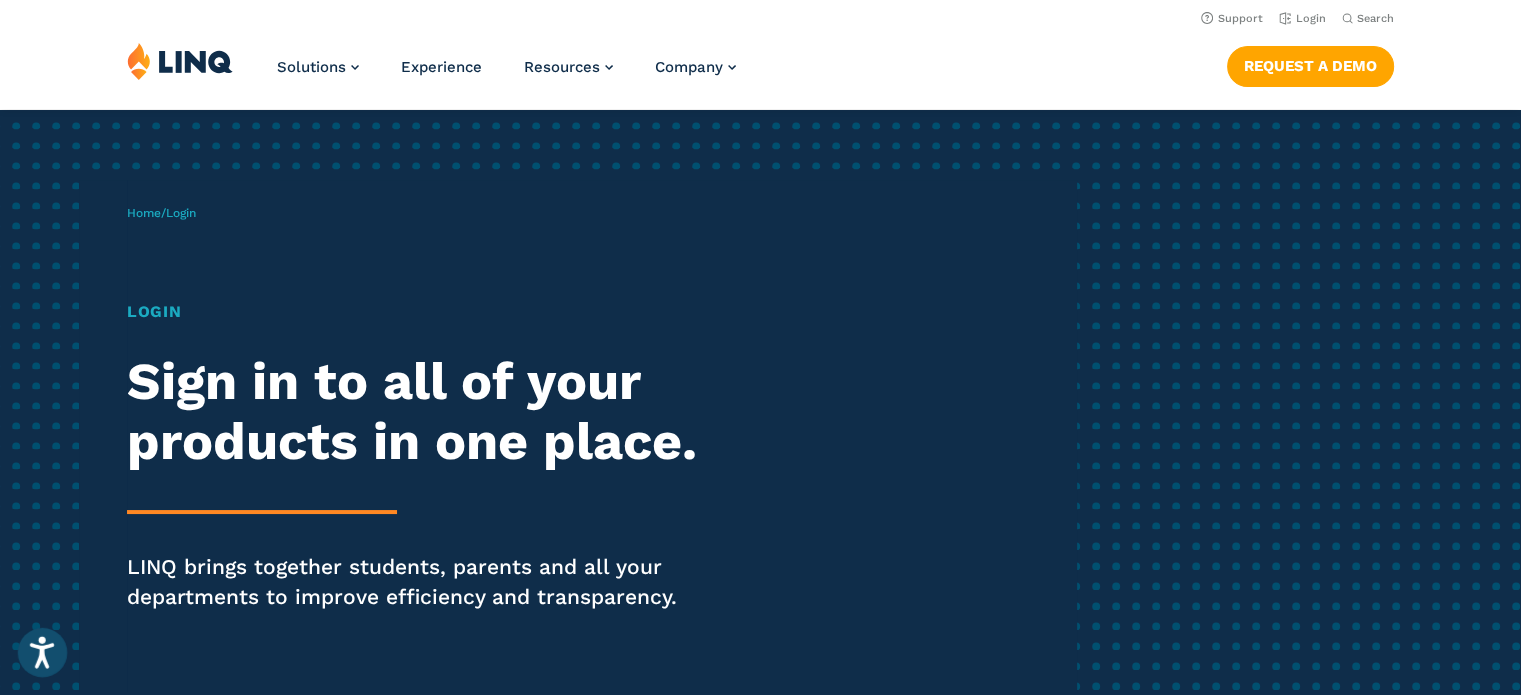 click 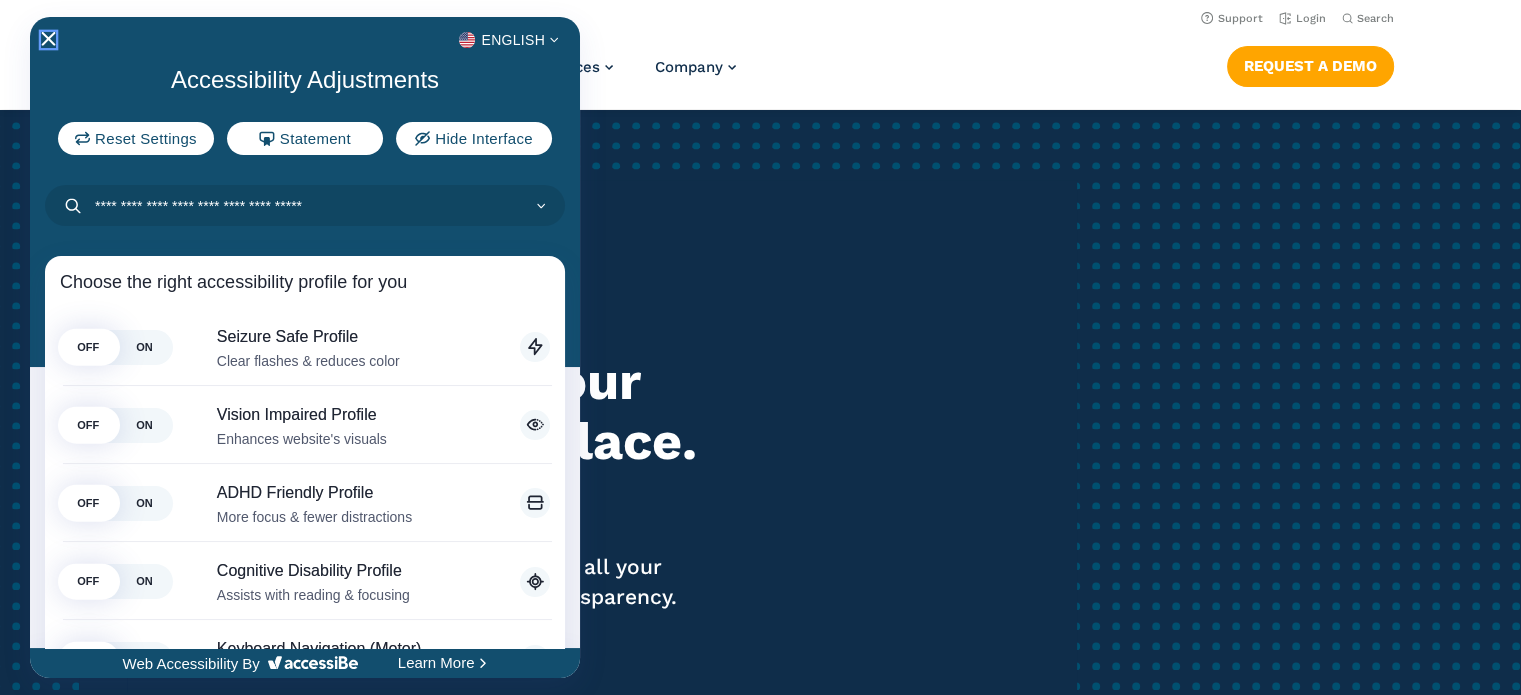 click 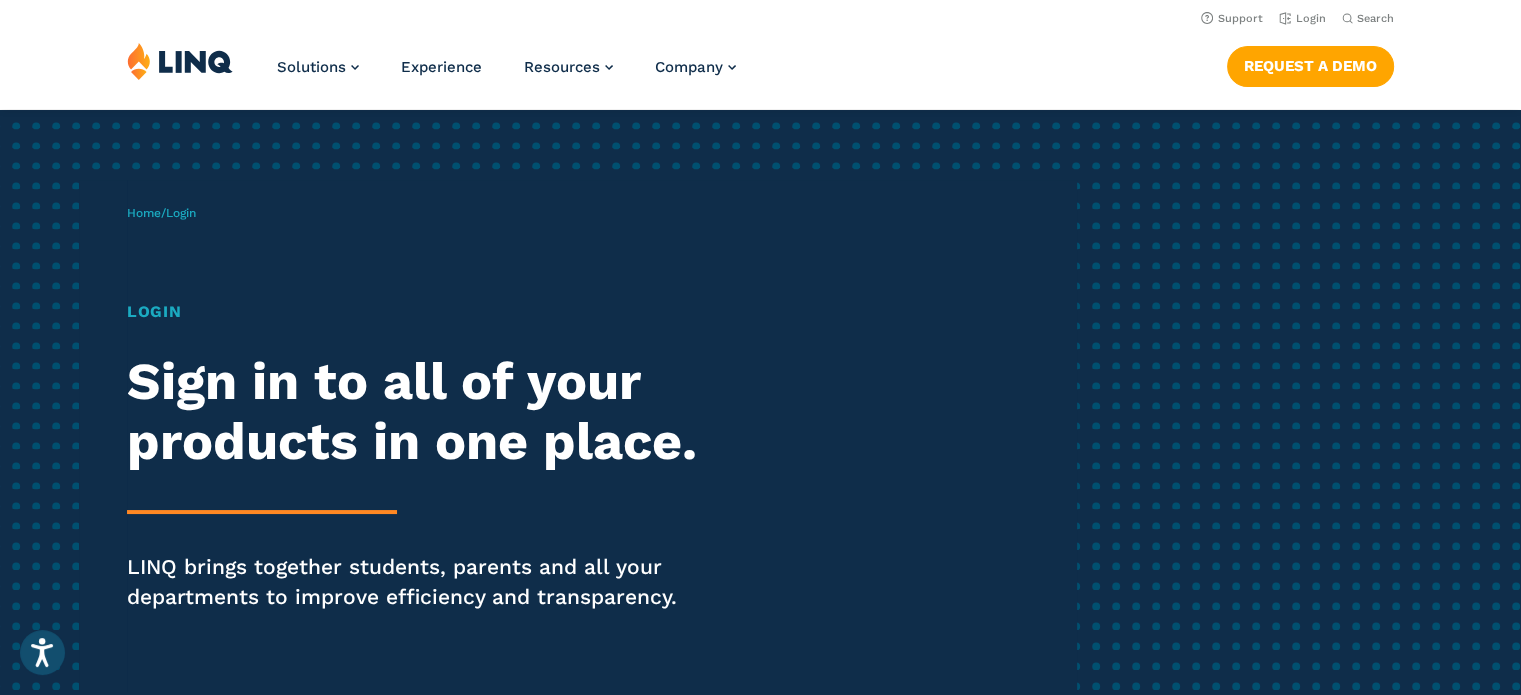 click on "Solutions
Nutrition Overview
NEW  School Nutrition Suite
School Nutrition
State Nutrition
State S-EBT Programs
Payments Overview
Education Resource Planning (ERP) Overview
Finance & Accounting
HR & Payroll
Purchasing
Warehouse Management (WHS)
Reporting & Compliance
Forms & Workflows Overview
Solutions for... Superintendents
Technology Directors
Finance & Business Operations Leaders
Human Resources Leaders
Nutrition Leaders
State Education Agencies
Experience
Resources Resource Library
Blog
Guide
Report
Video
Infographic
Case Study
Worksheet
Webinar
Toolkit
Other
Company Overview
Why LINQ?
Careers
Leadership
Events
News
Contact
Legal
Privacy Policy
Privacy Policy
Legal
Pay an Invoice" at bounding box center (760, 75) 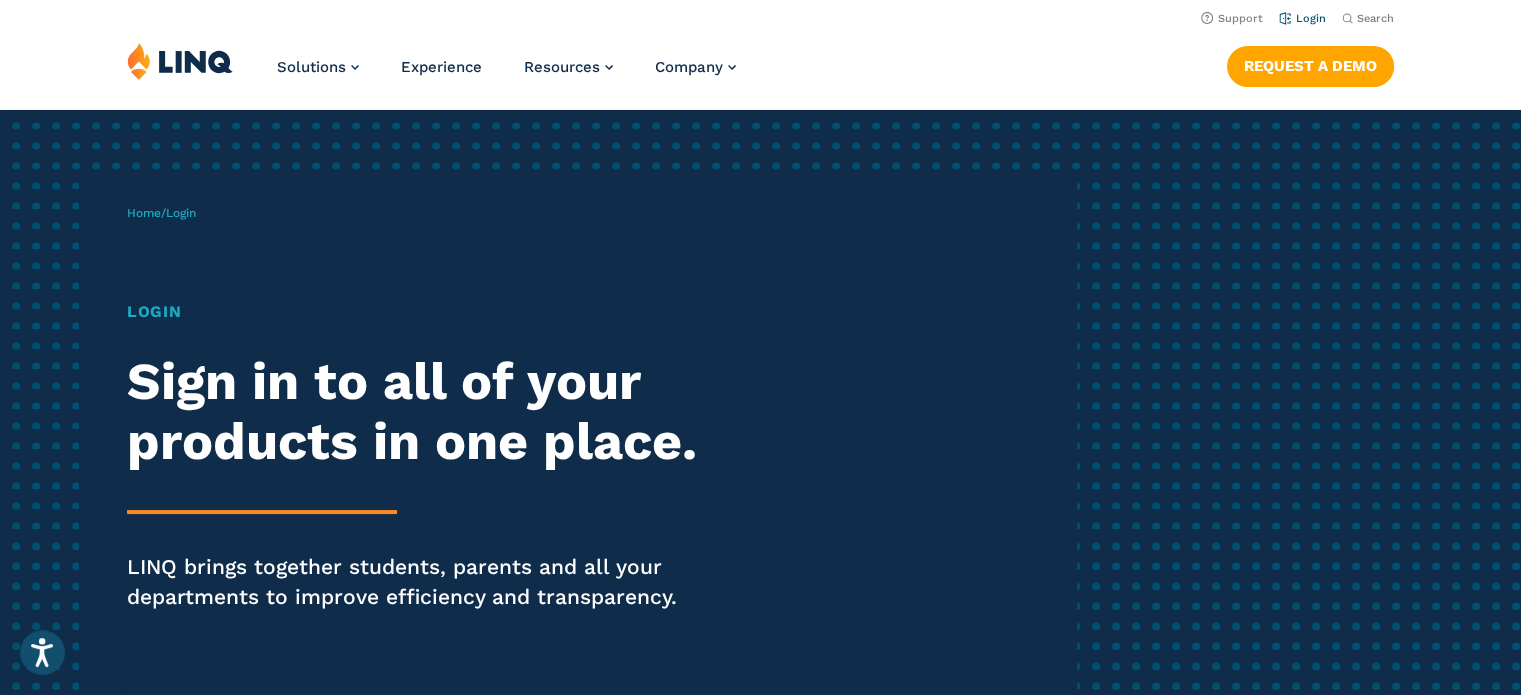 click on "Login" at bounding box center (1302, 18) 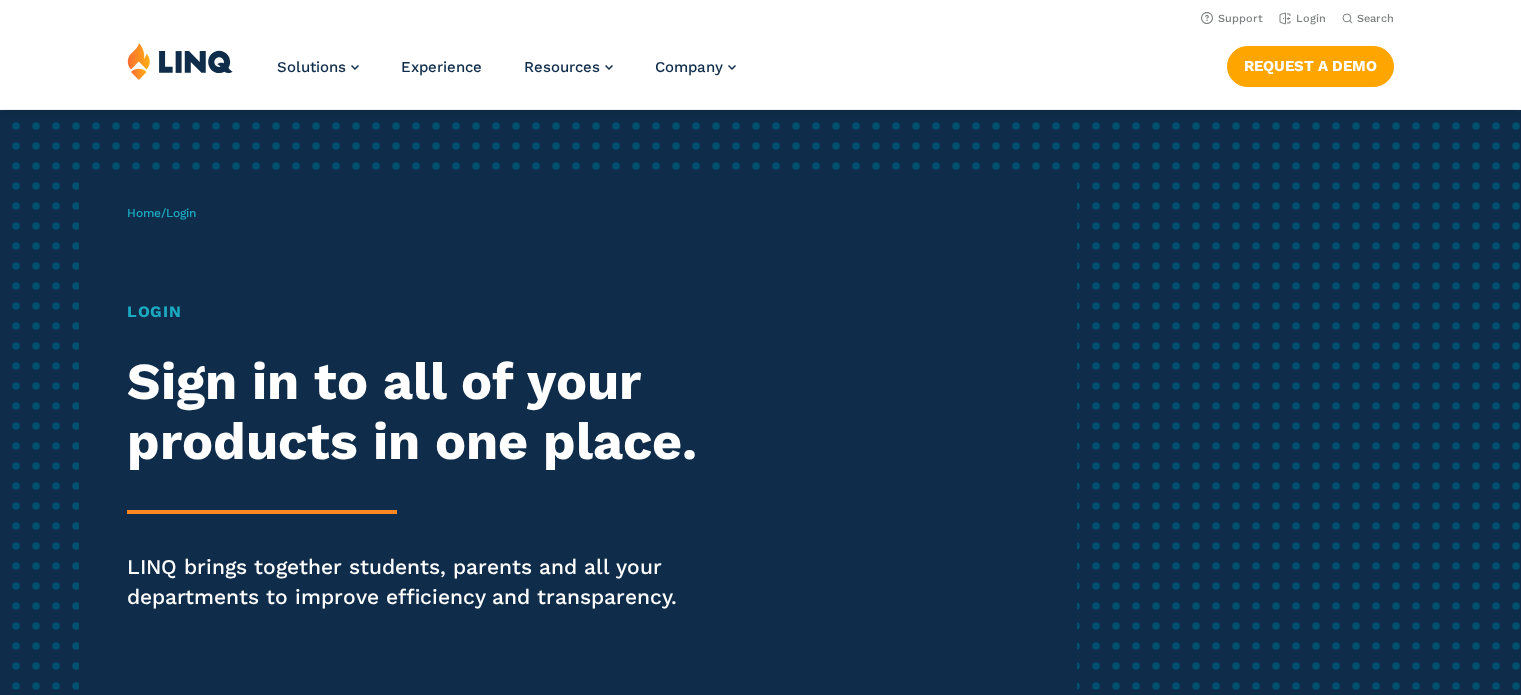 scroll, scrollTop: 0, scrollLeft: 0, axis: both 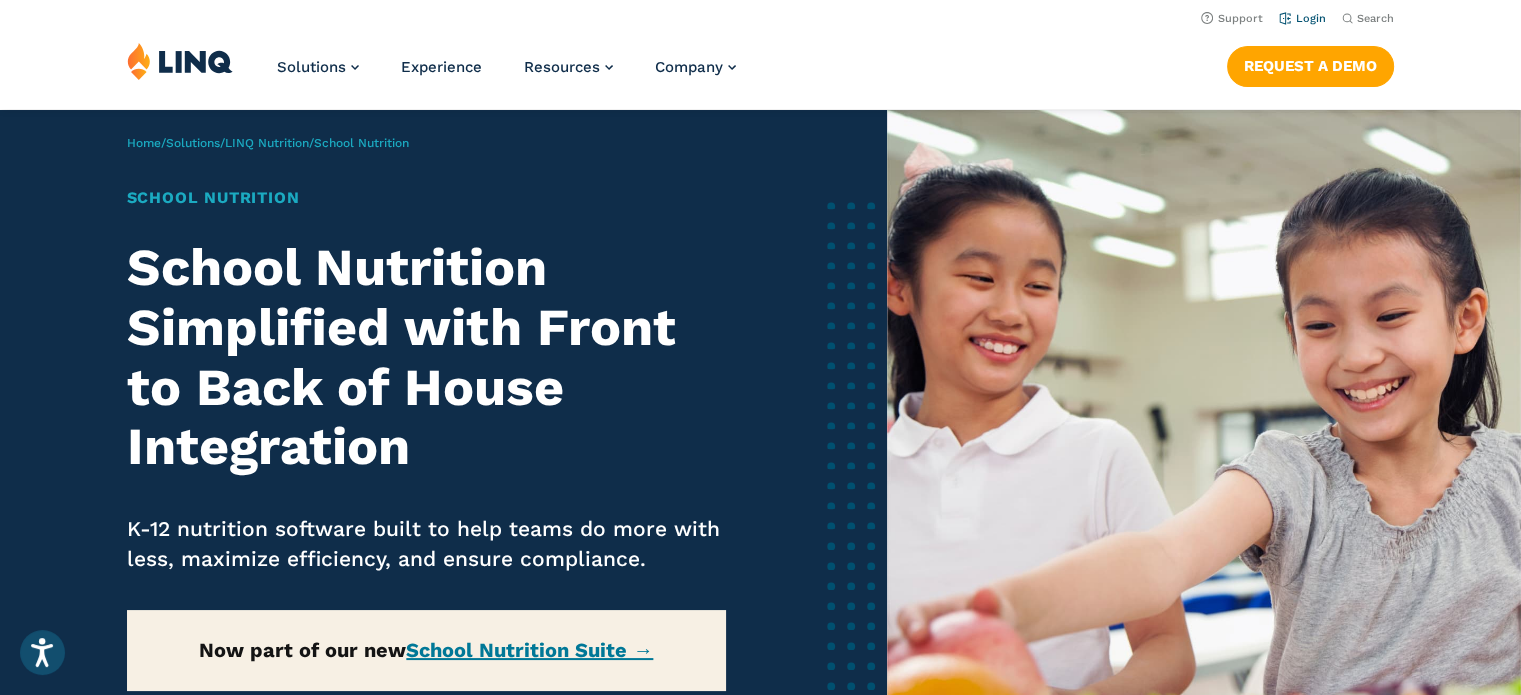 click on "Login" at bounding box center [1302, 18] 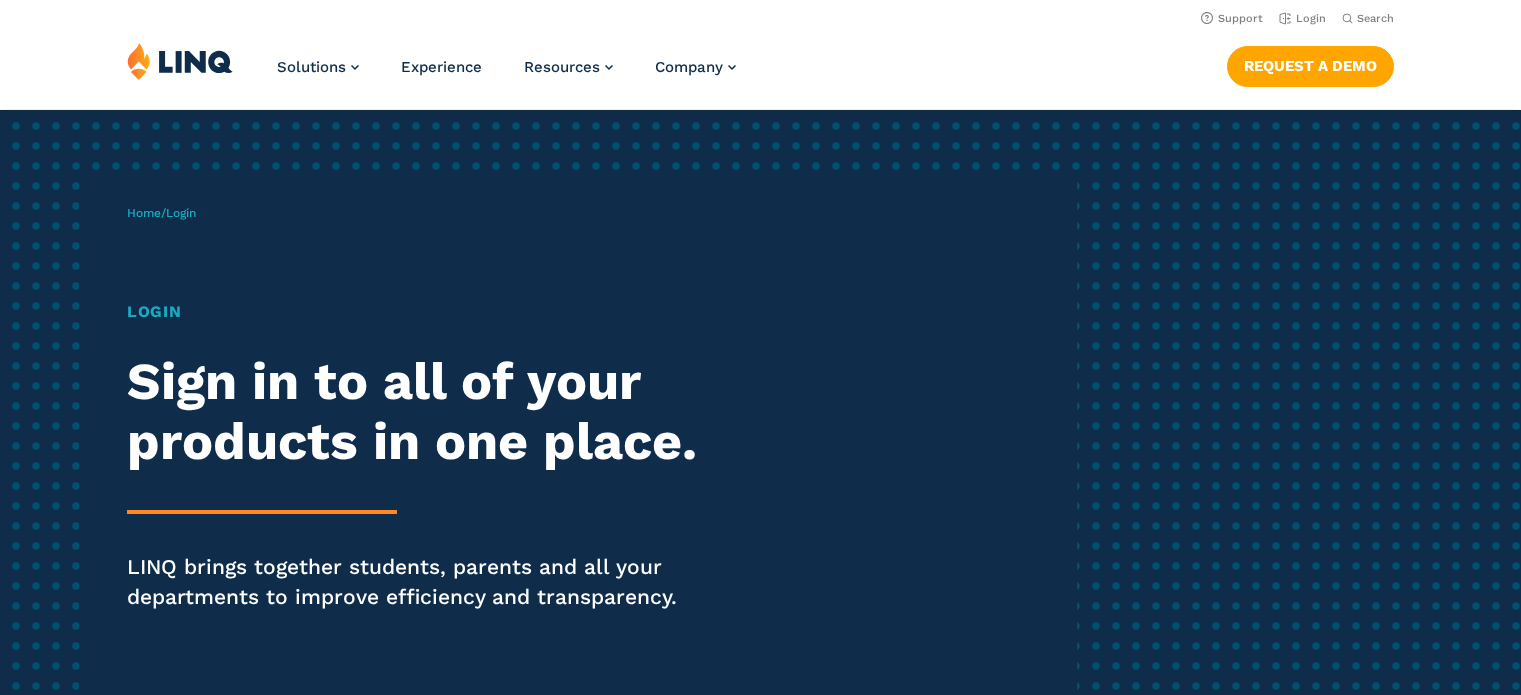 scroll, scrollTop: 0, scrollLeft: 0, axis: both 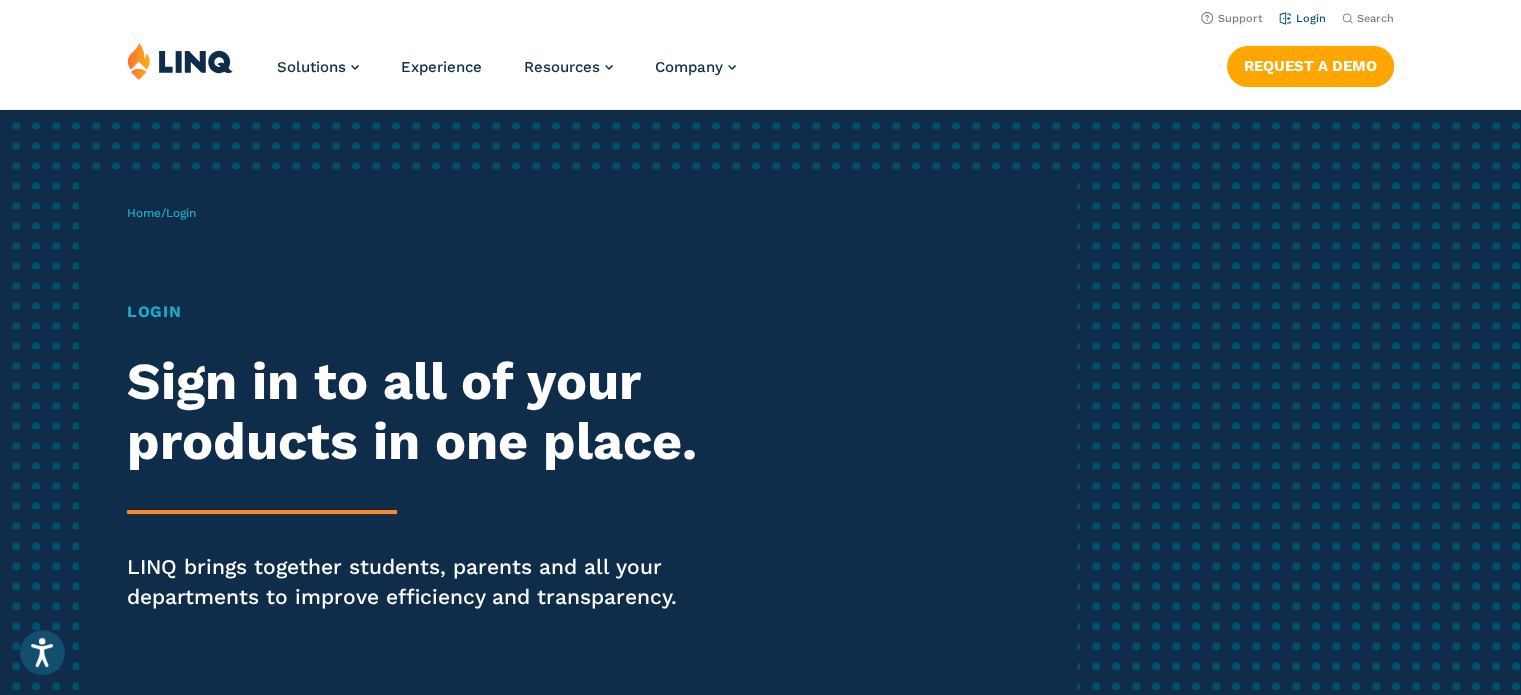 click on "Login" at bounding box center [1302, 18] 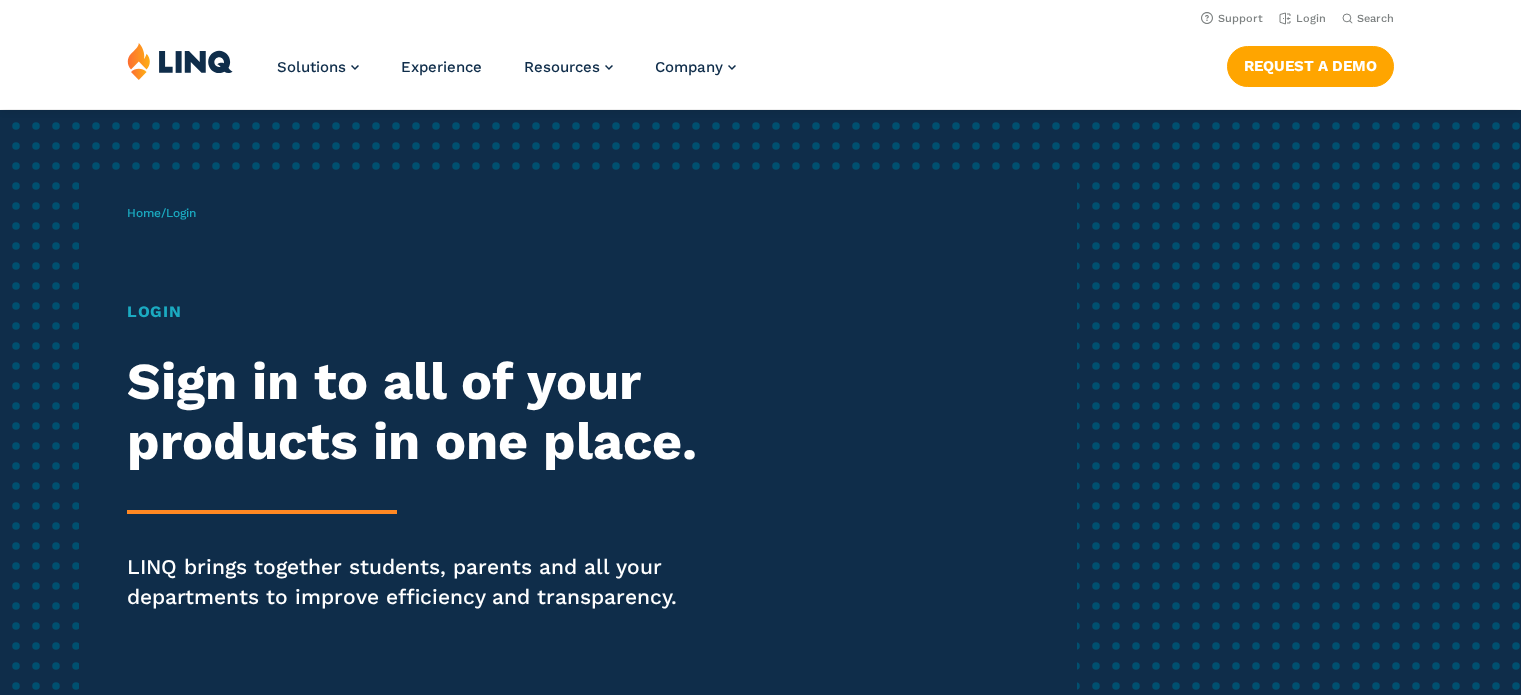 scroll, scrollTop: 0, scrollLeft: 0, axis: both 